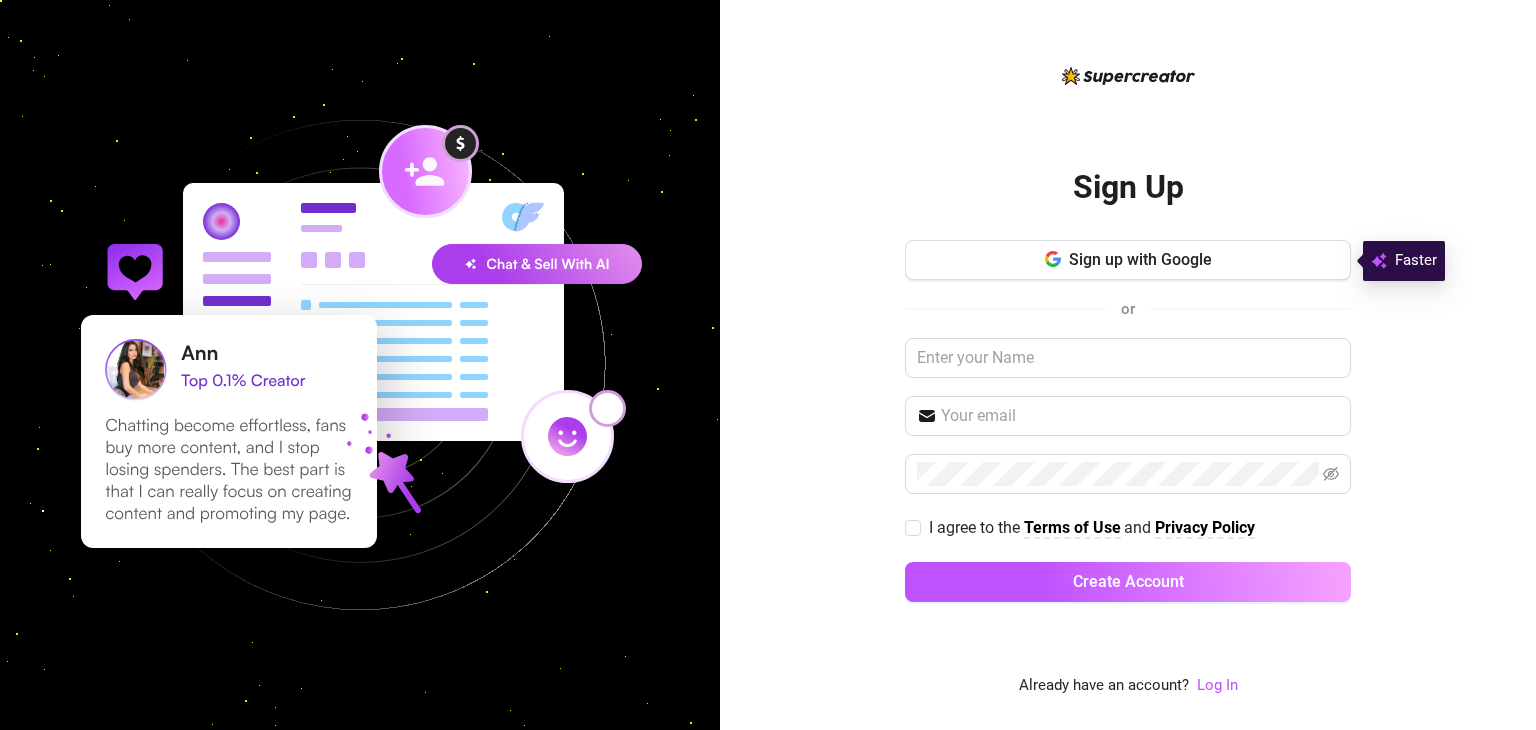 scroll, scrollTop: 0, scrollLeft: 0, axis: both 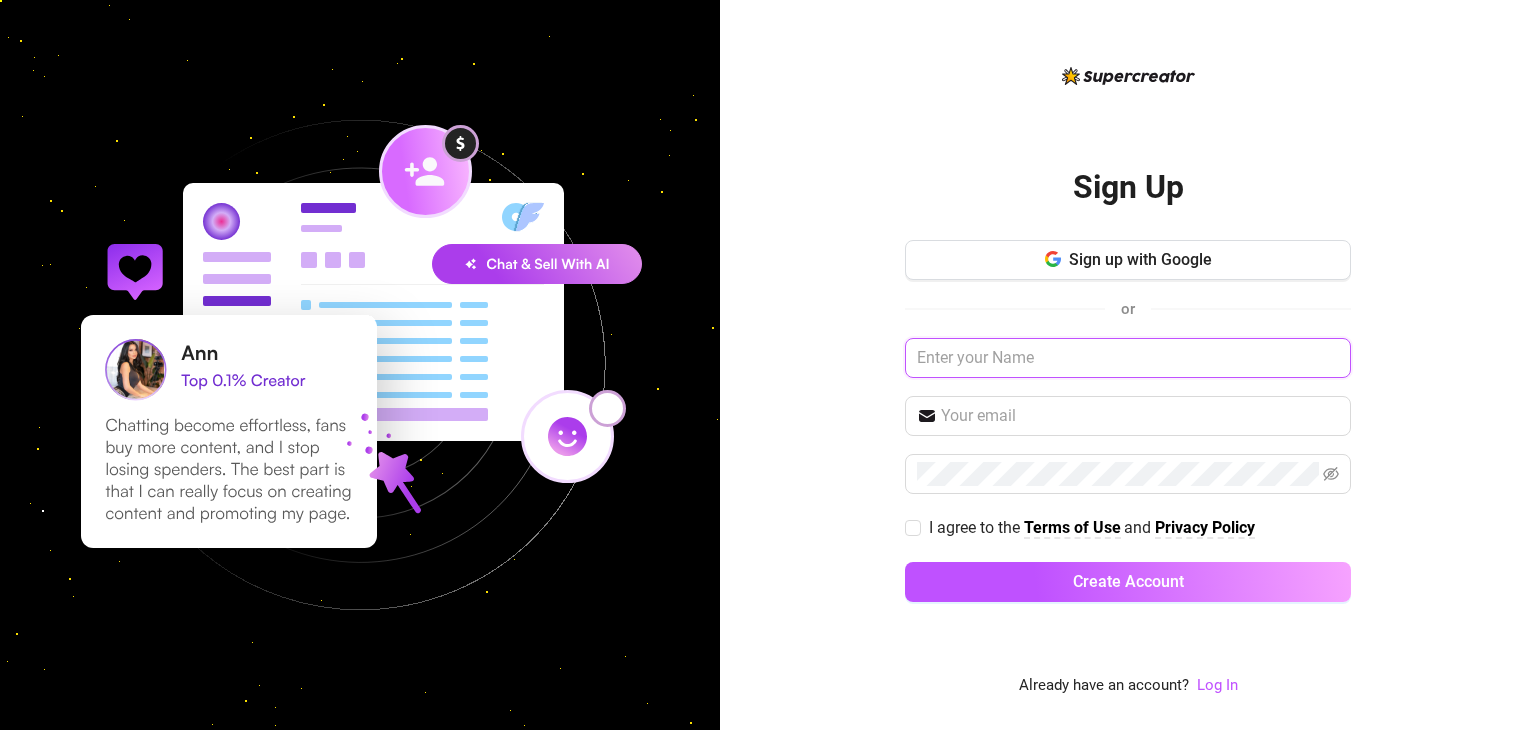click at bounding box center [1128, 358] 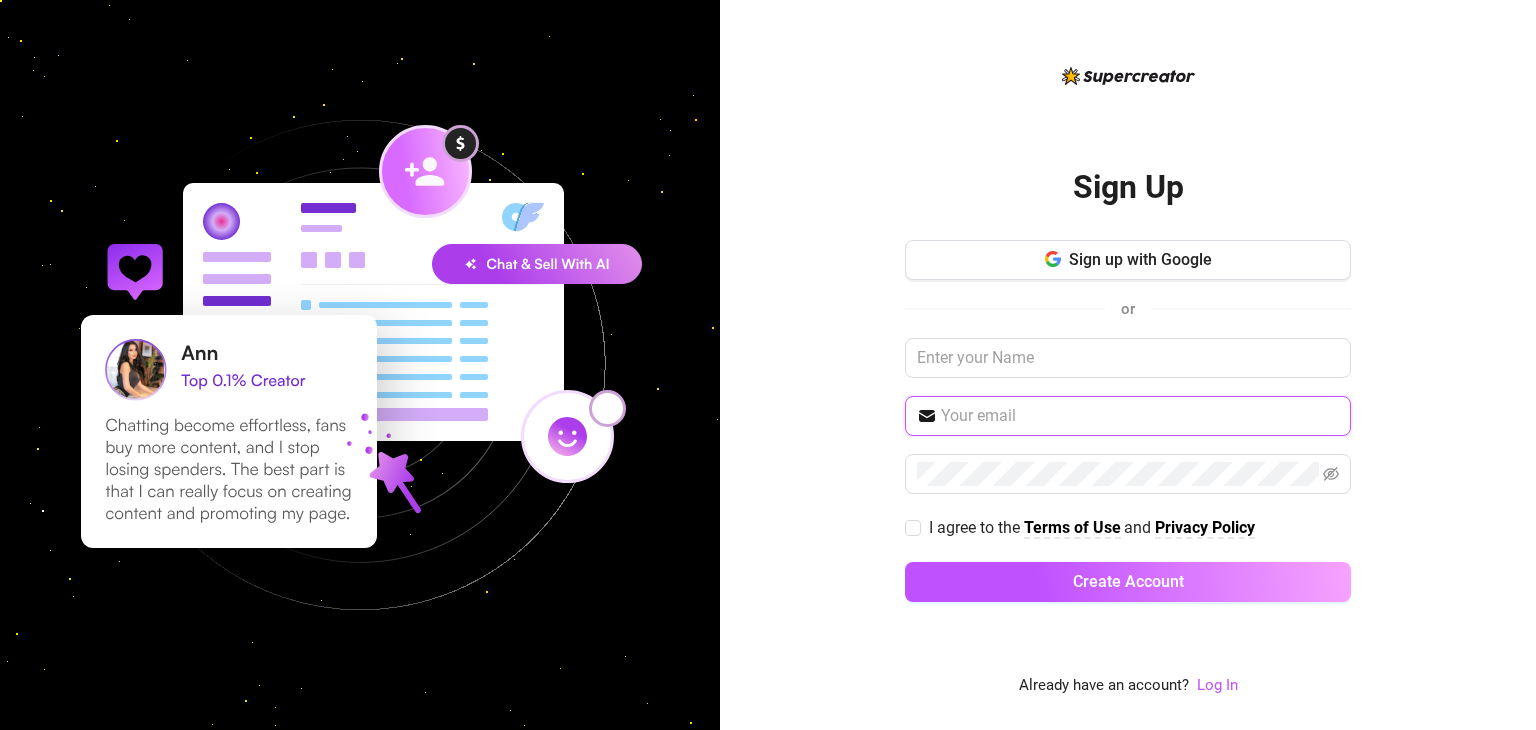 click at bounding box center (1140, 416) 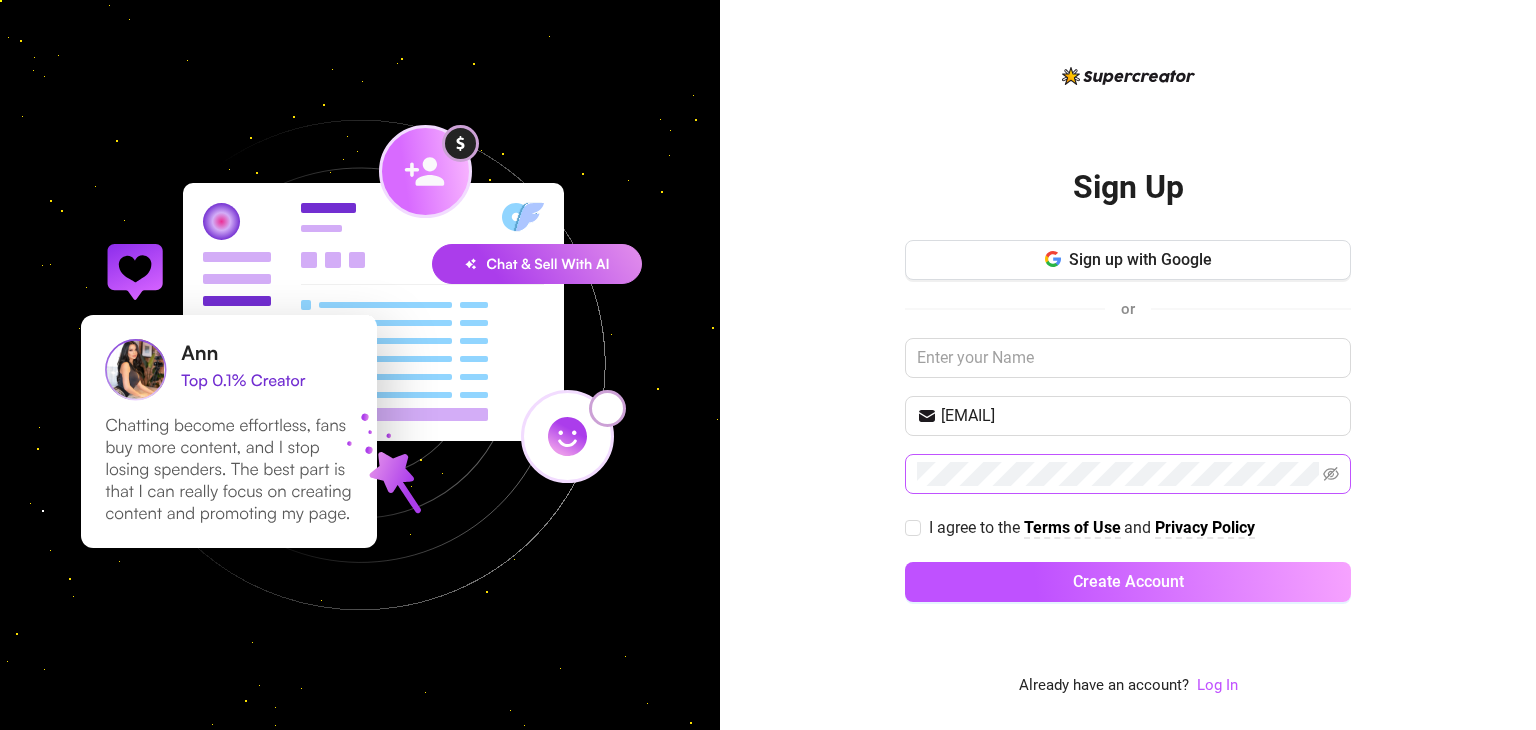 click at bounding box center [1331, 474] 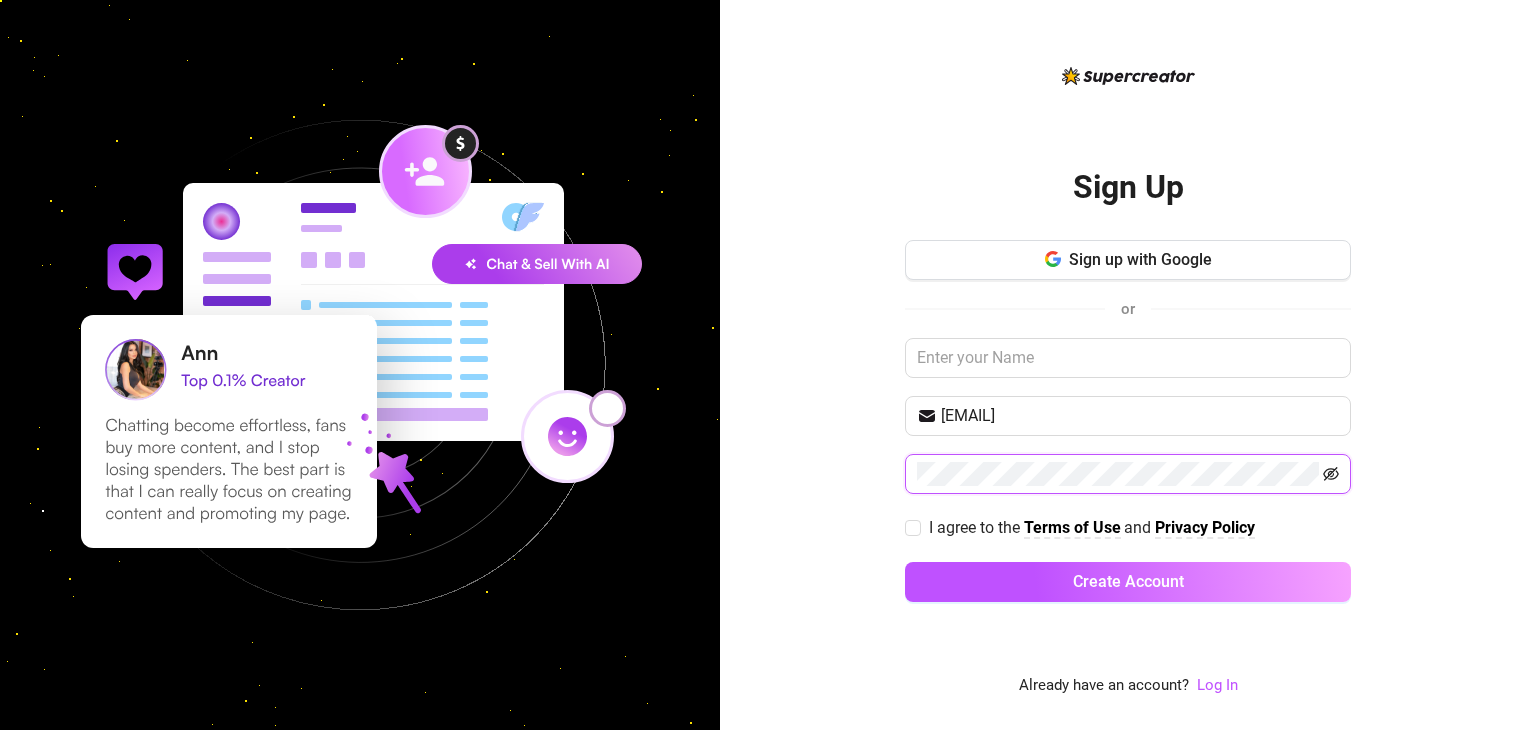 click 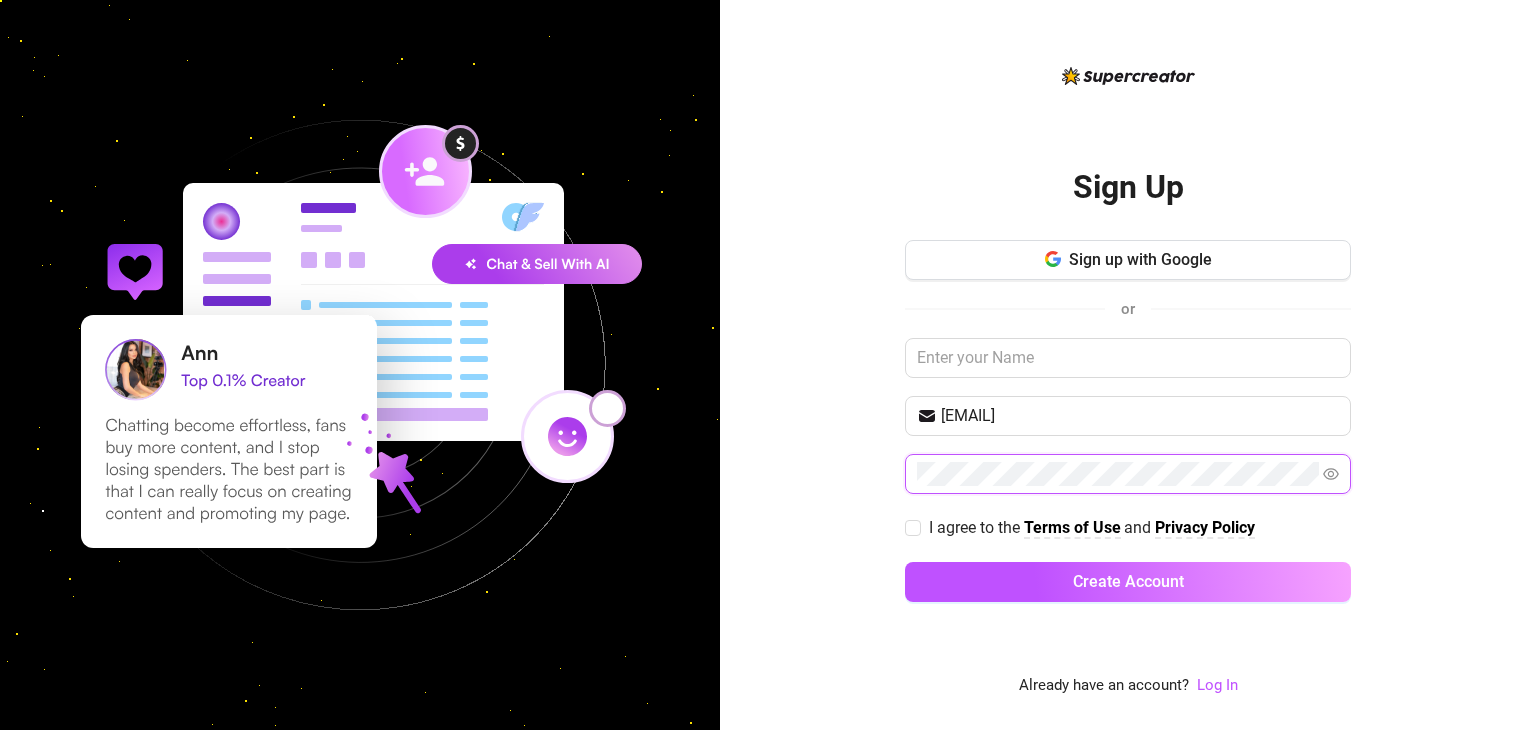 click on "Create Account" at bounding box center [1128, 582] 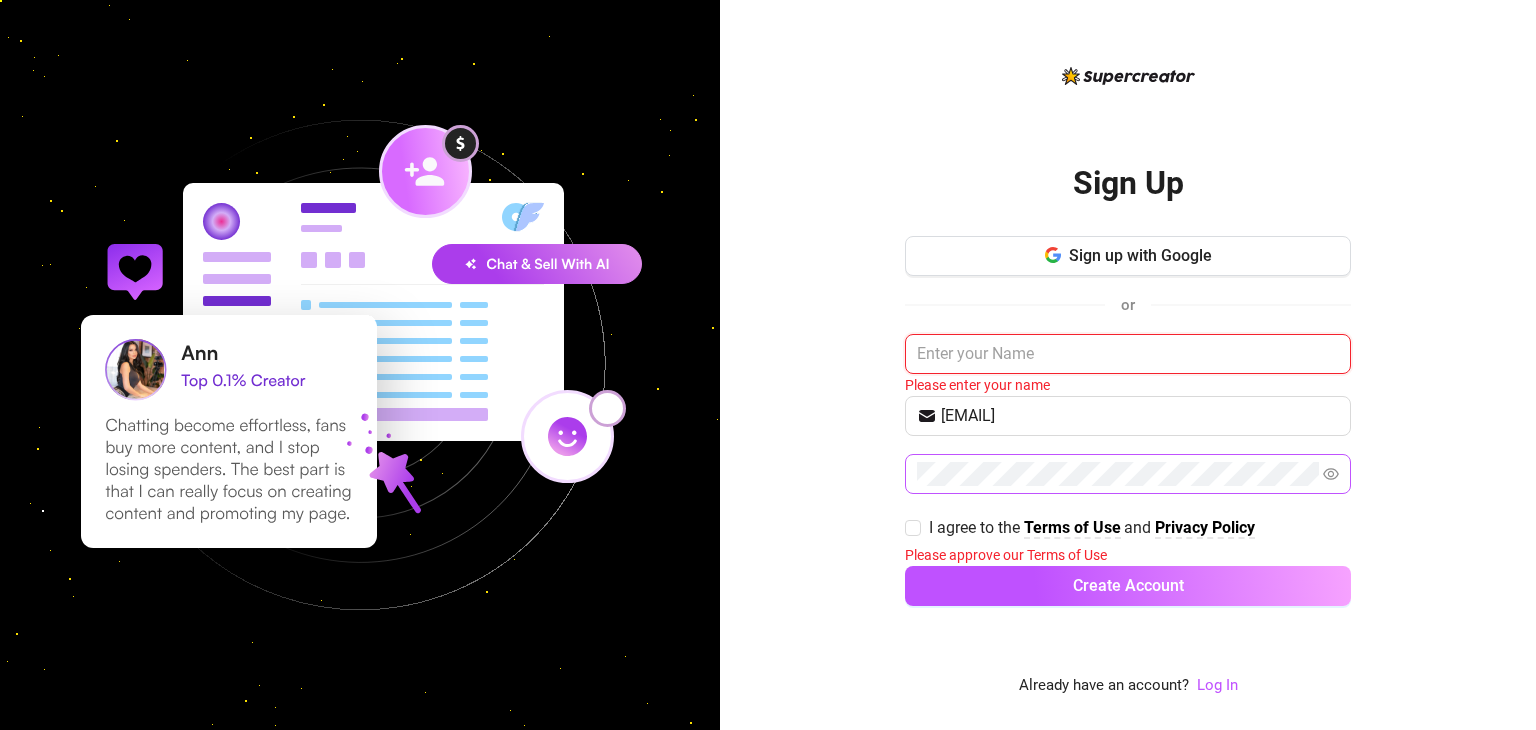 click at bounding box center [1128, 354] 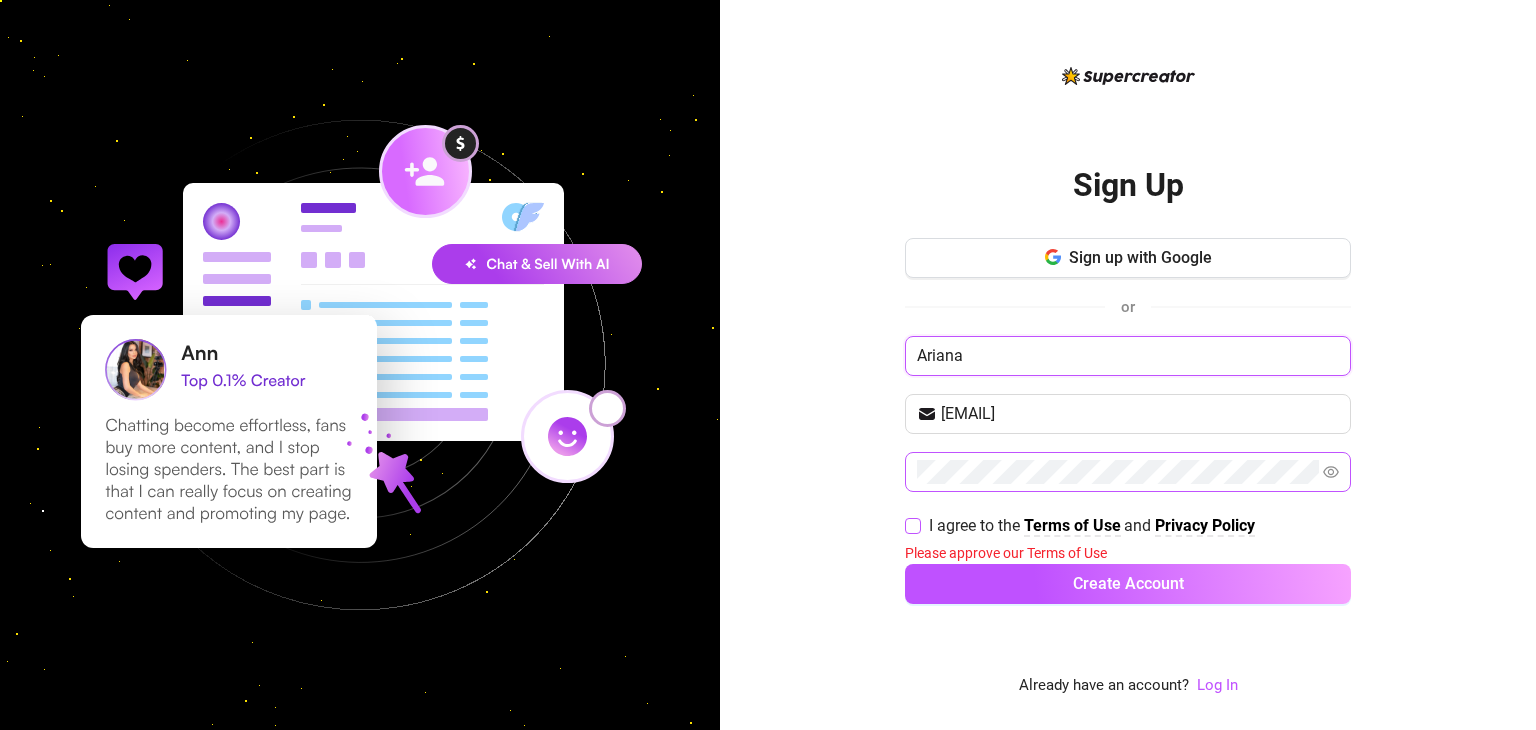 type on "Ariana" 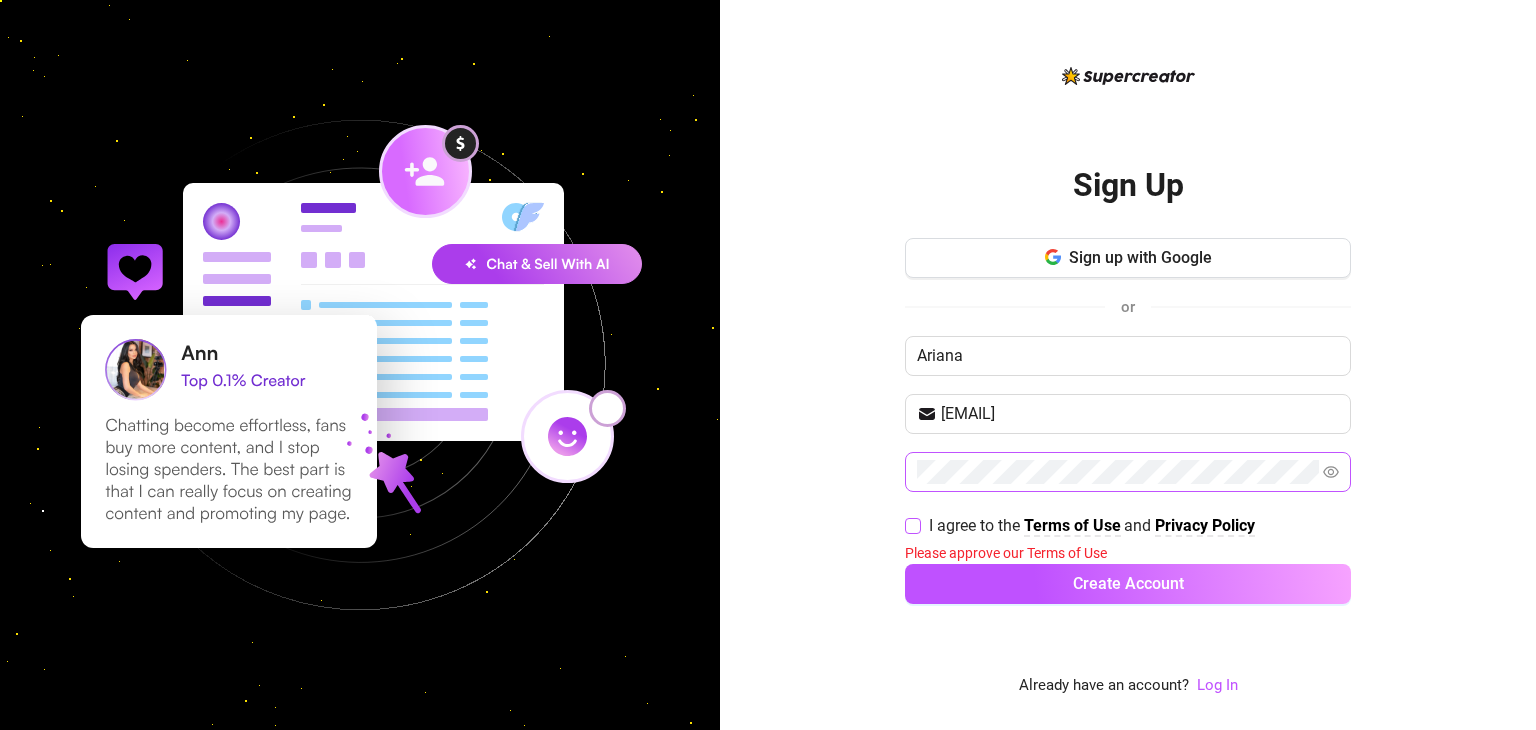 click at bounding box center (913, 526) 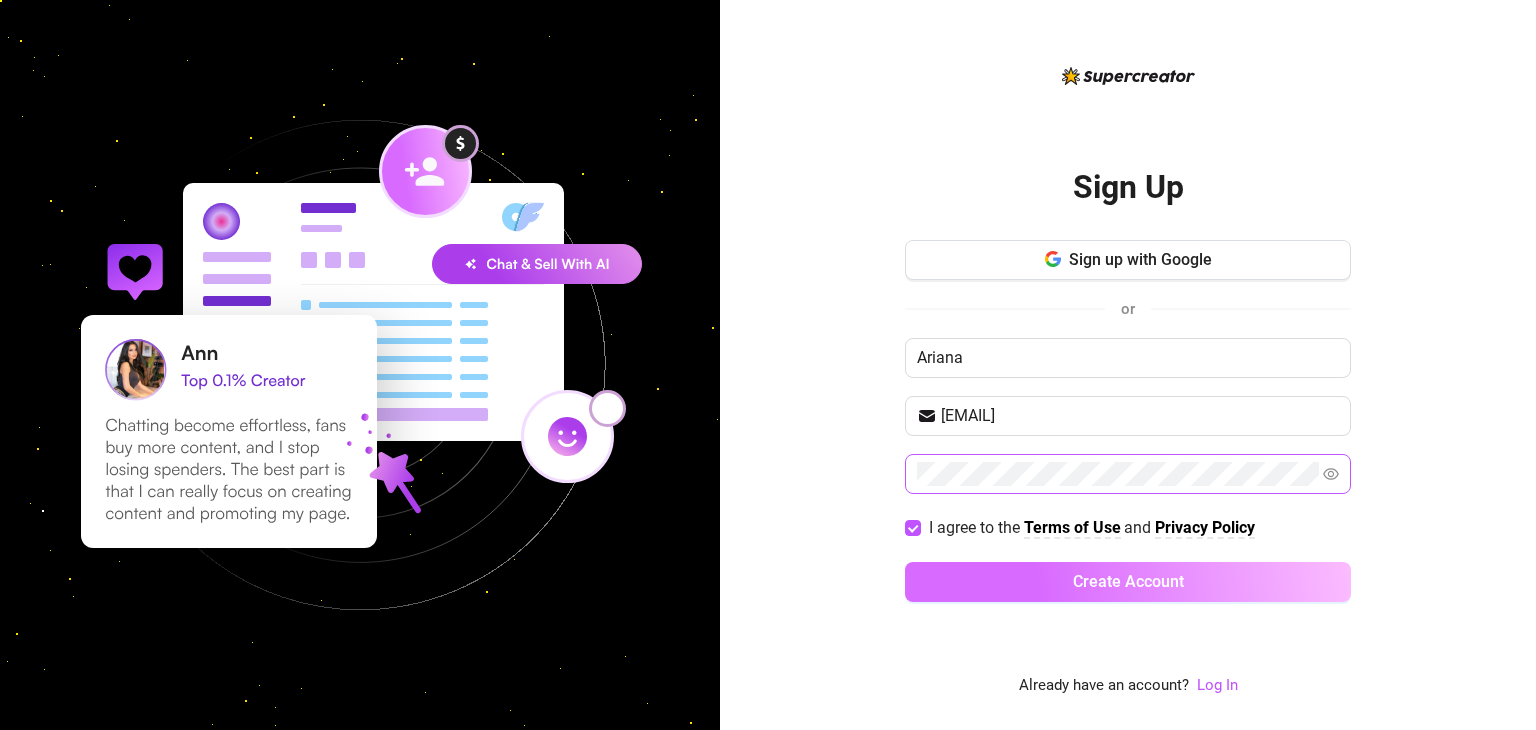 click on "Create Account" at bounding box center [1128, 582] 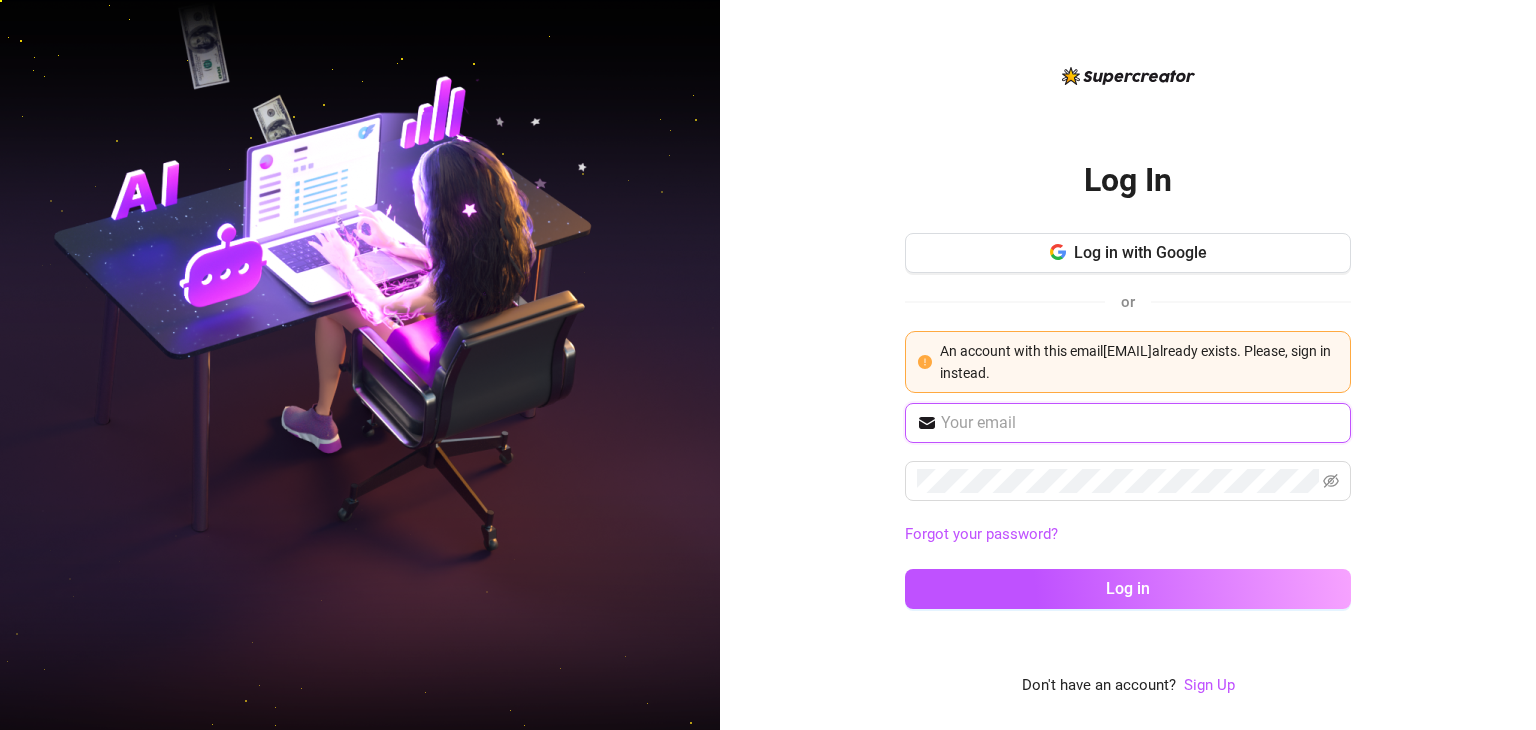 click at bounding box center [1140, 423] 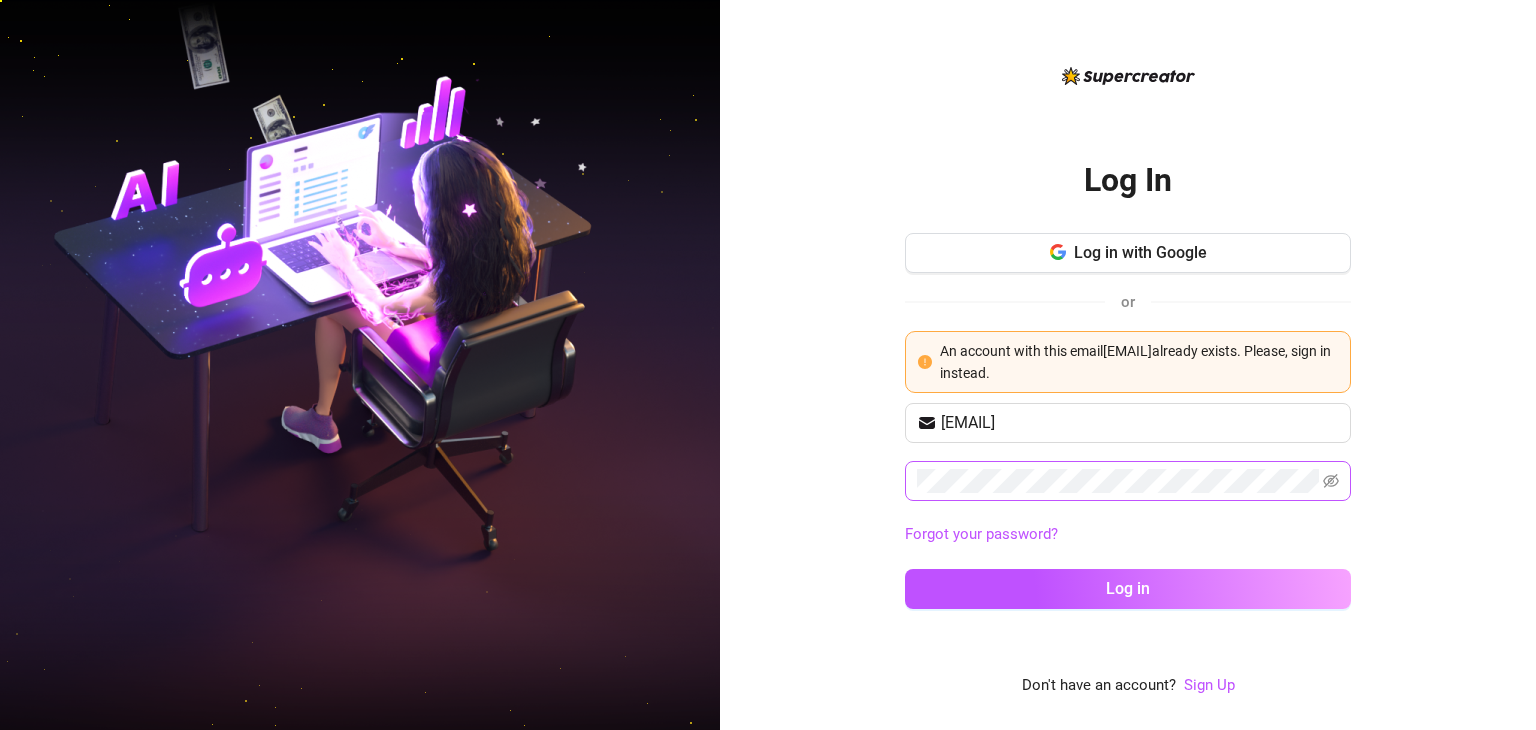click at bounding box center [1128, 481] 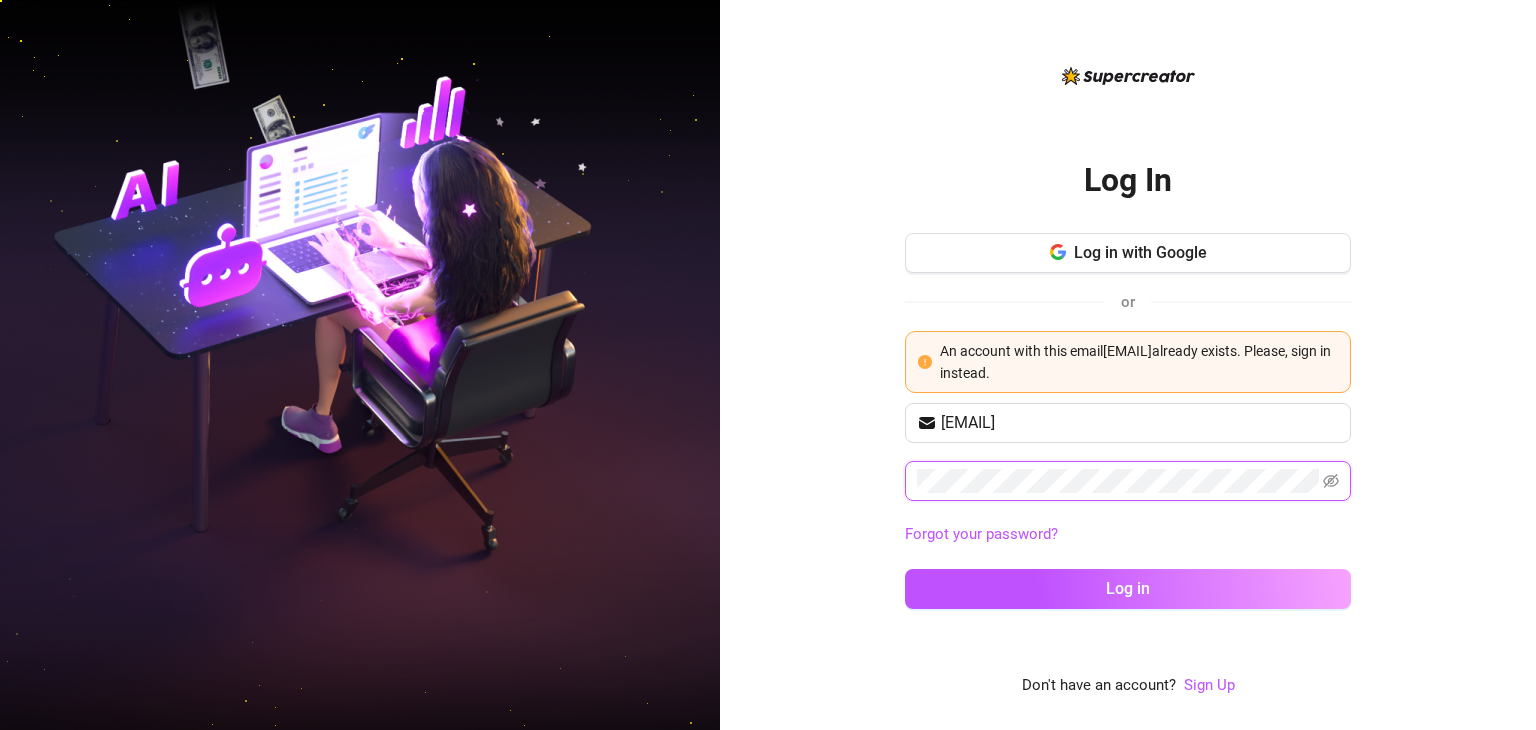 drag, startPoint x: 1335, startPoint y: 481, endPoint x: 1320, endPoint y: 481, distance: 15 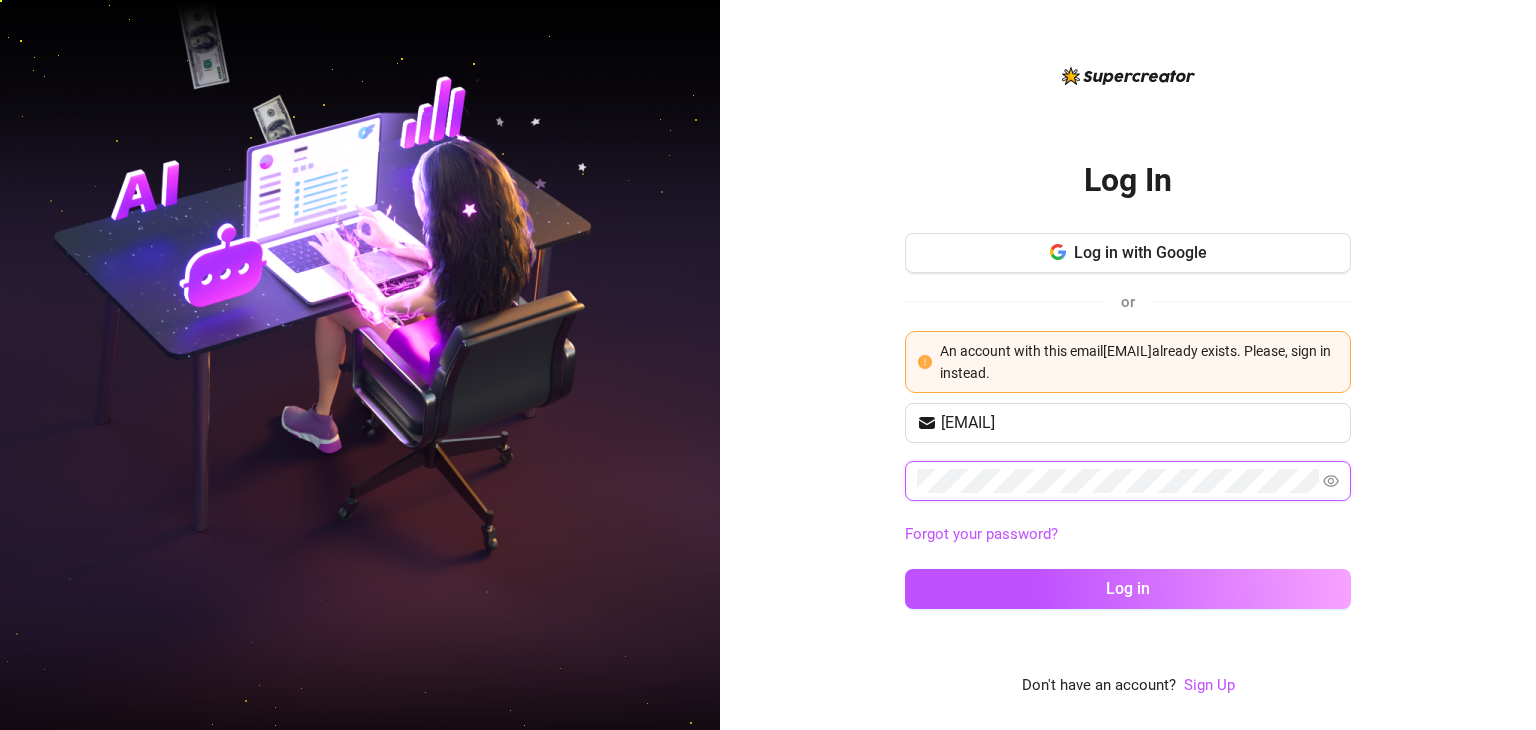 click on "Log in" at bounding box center [1128, 589] 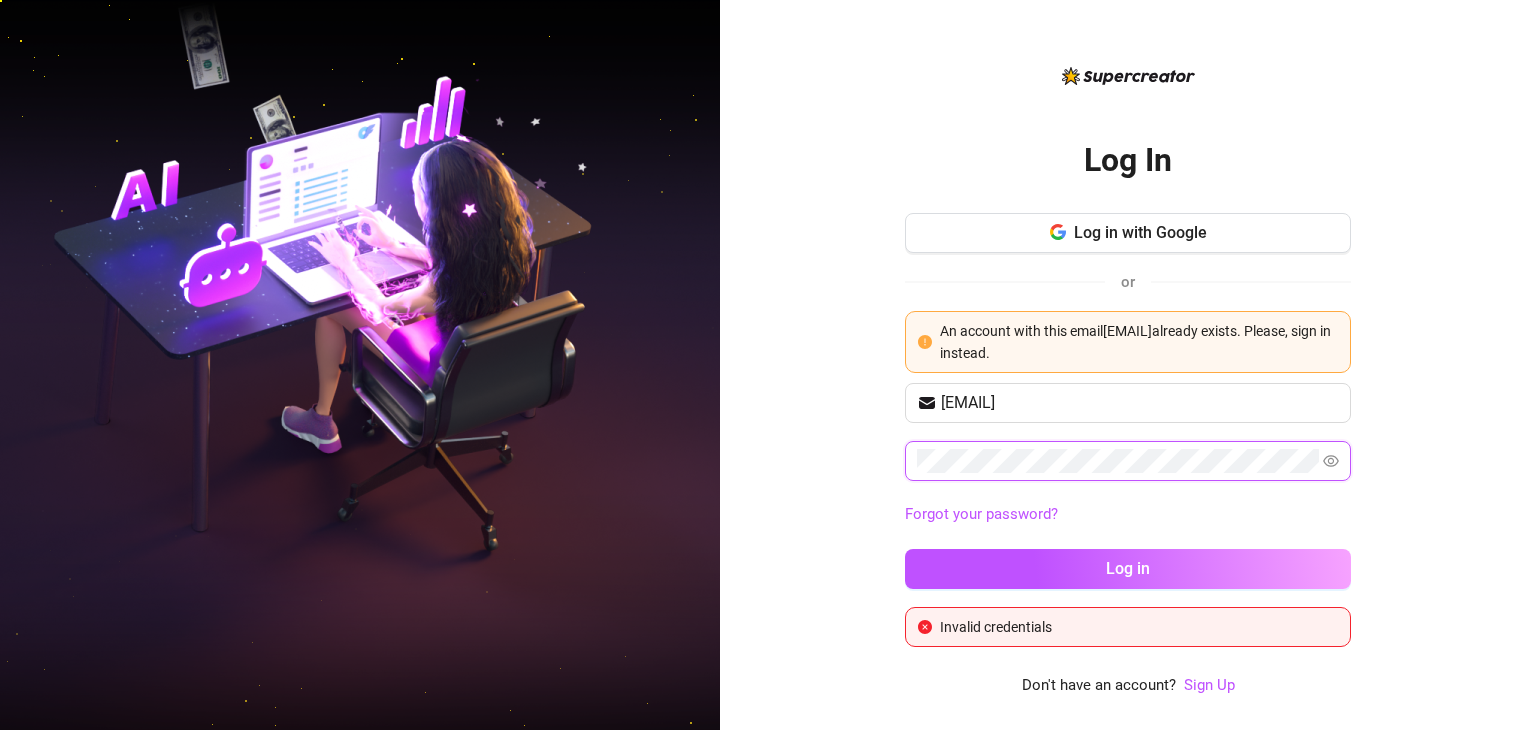 click on "Log in" at bounding box center (1128, 569) 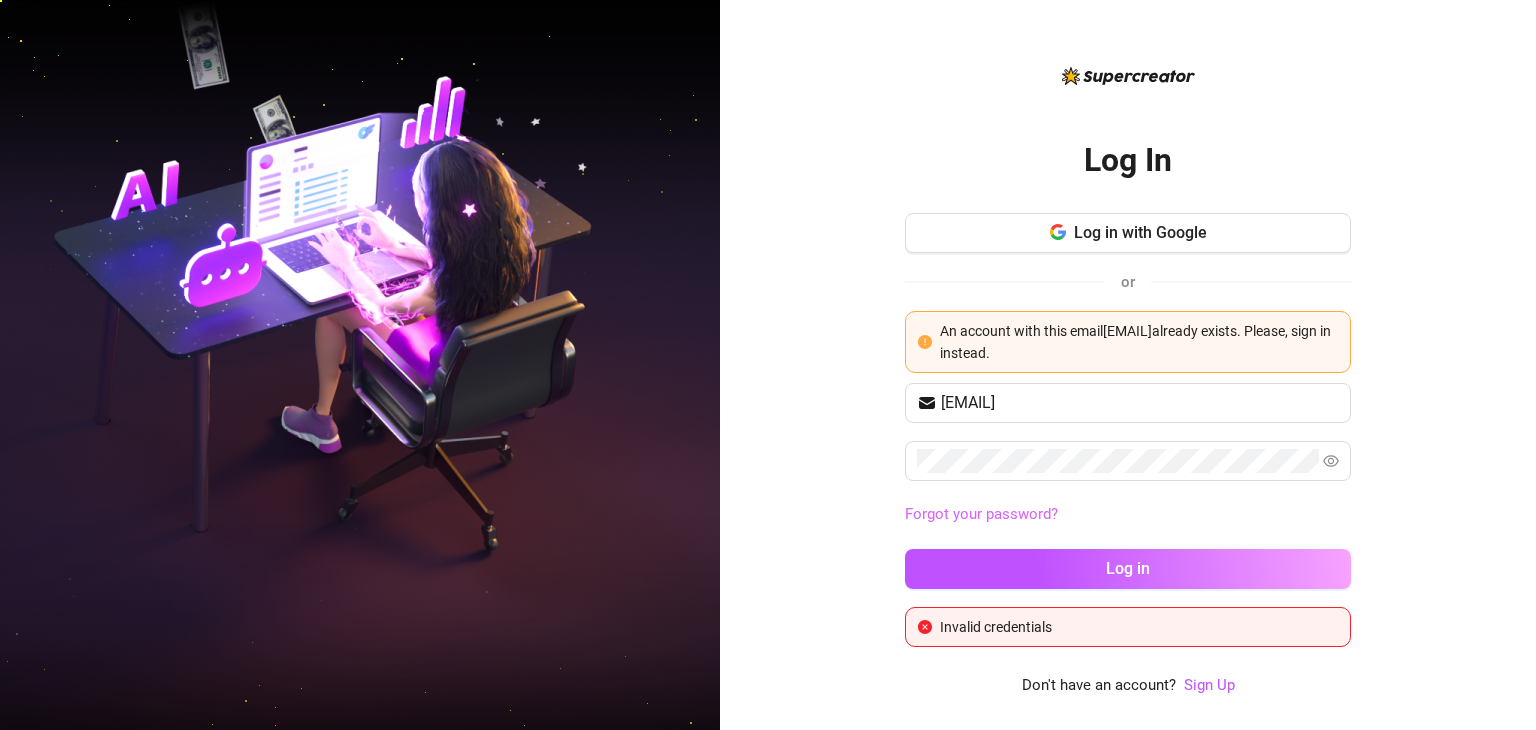 click on "Forgot your password?" at bounding box center (981, 514) 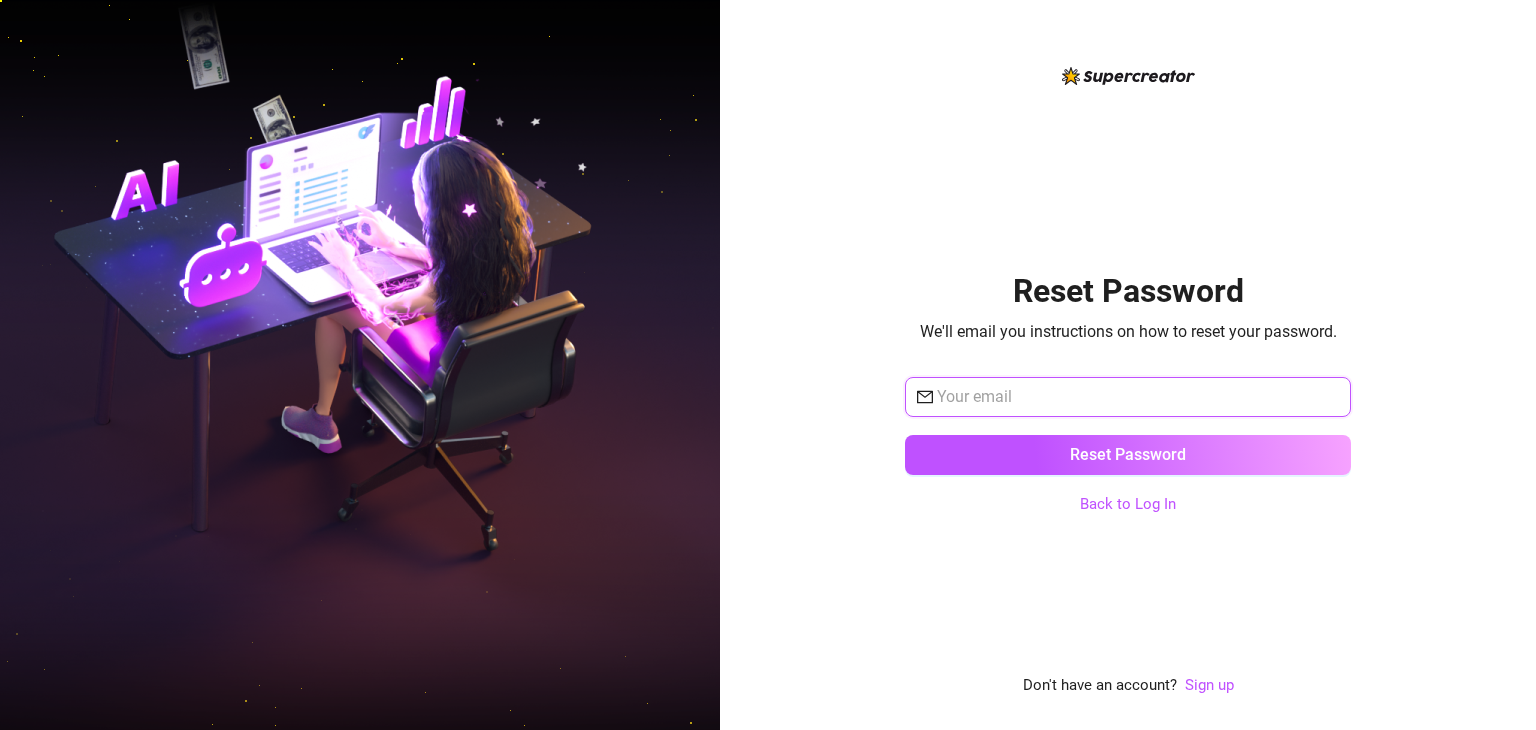 click at bounding box center [1128, 397] 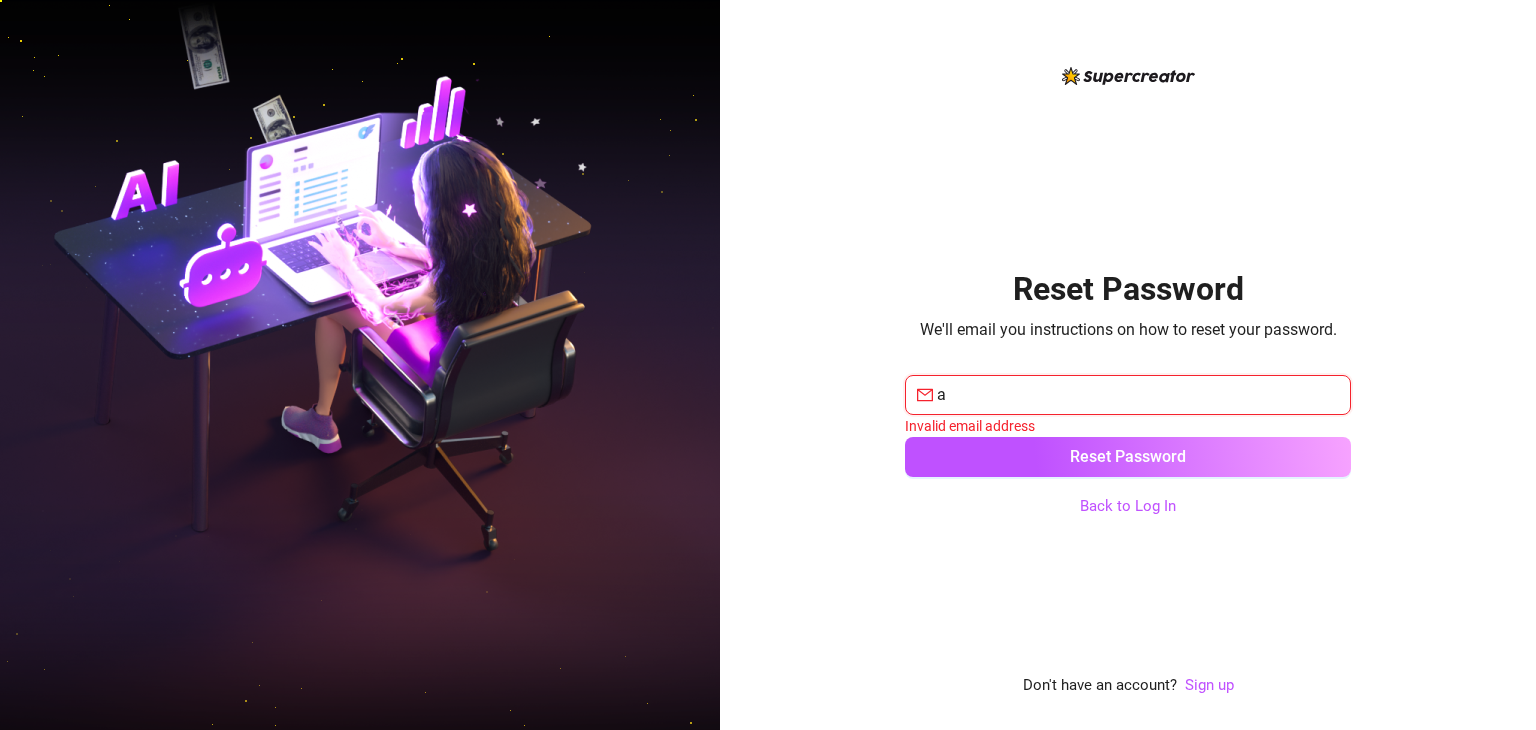 type on "arianamarieee11@gmail.com" 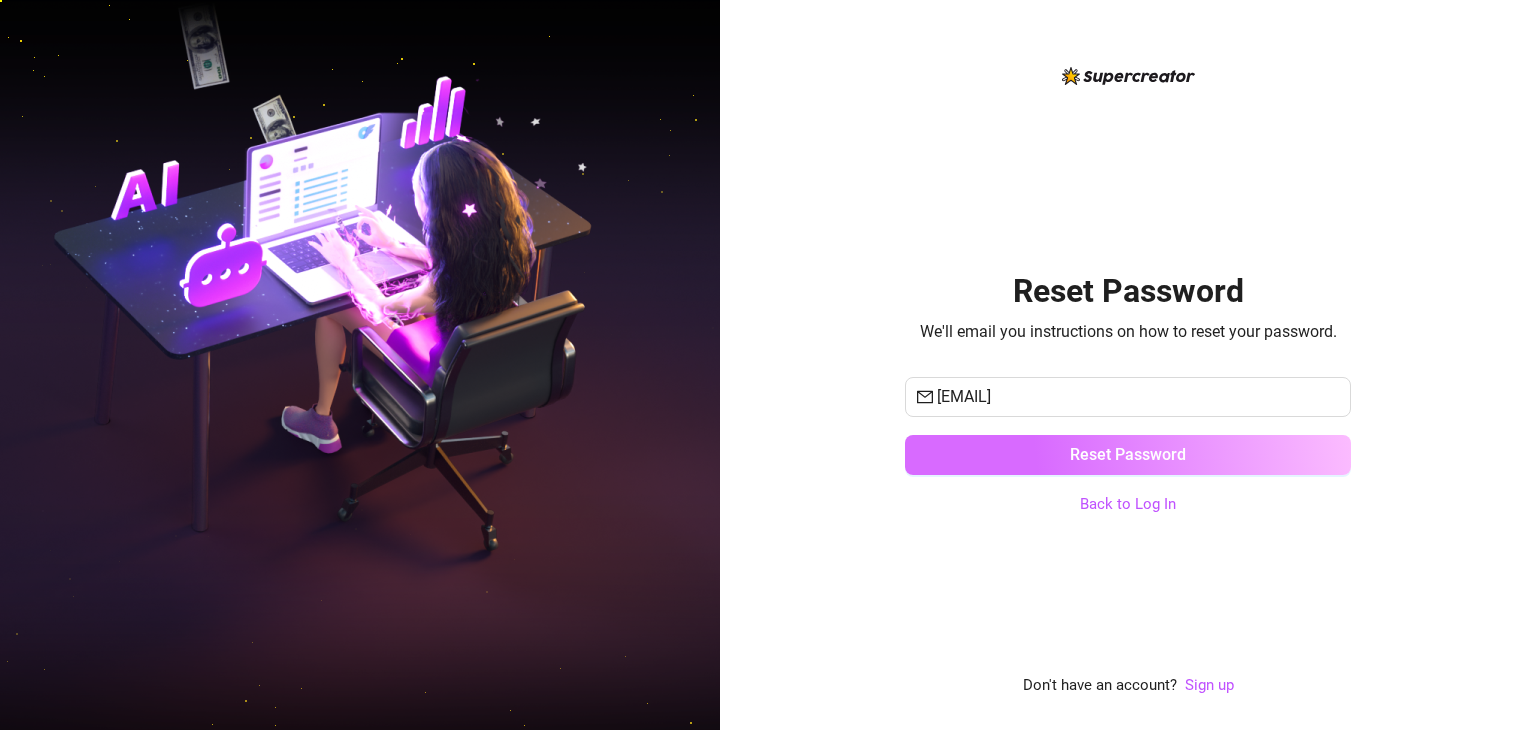 click on "Reset Password" at bounding box center (1128, 455) 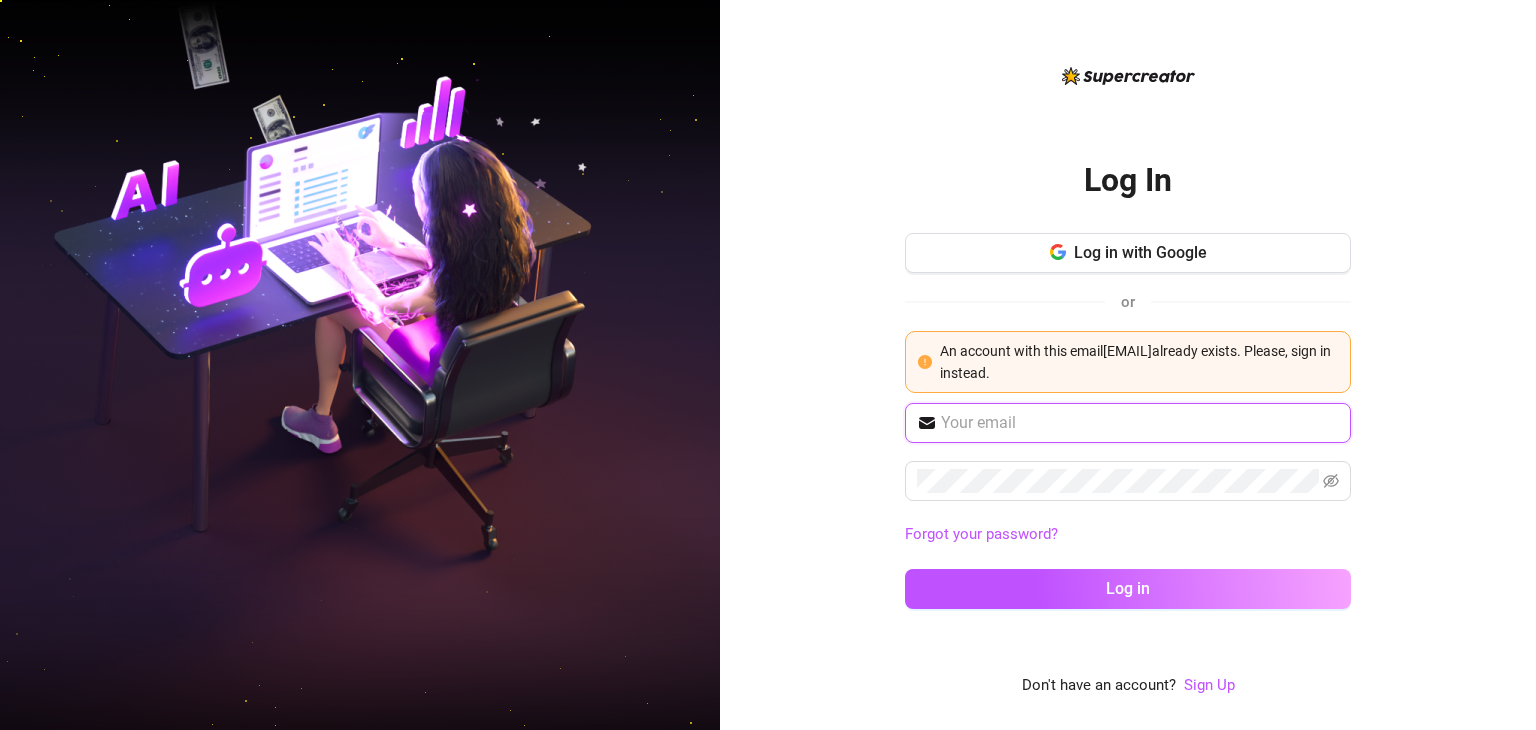 type on "arianamarieee11@gmail.com" 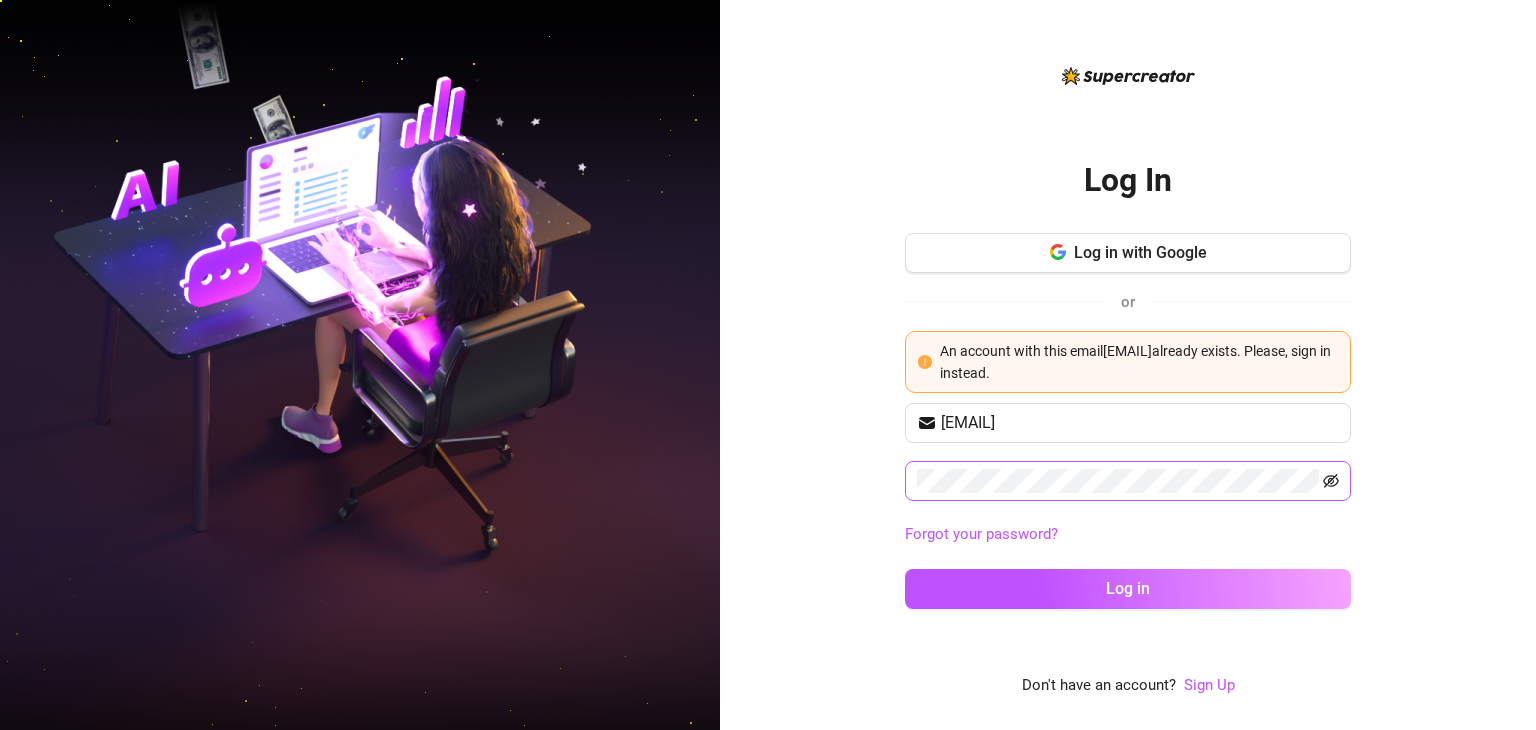click 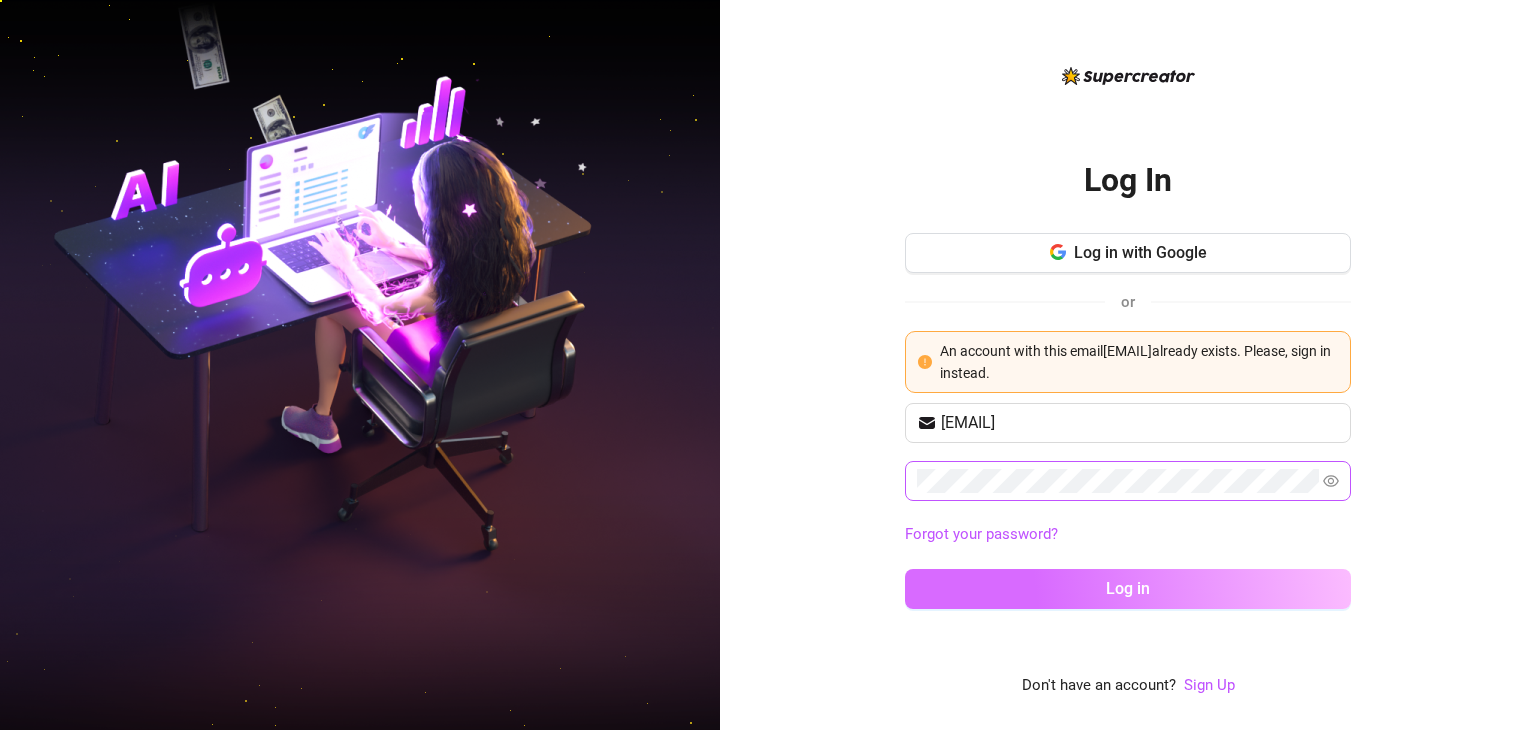 click on "Log in" at bounding box center (1128, 589) 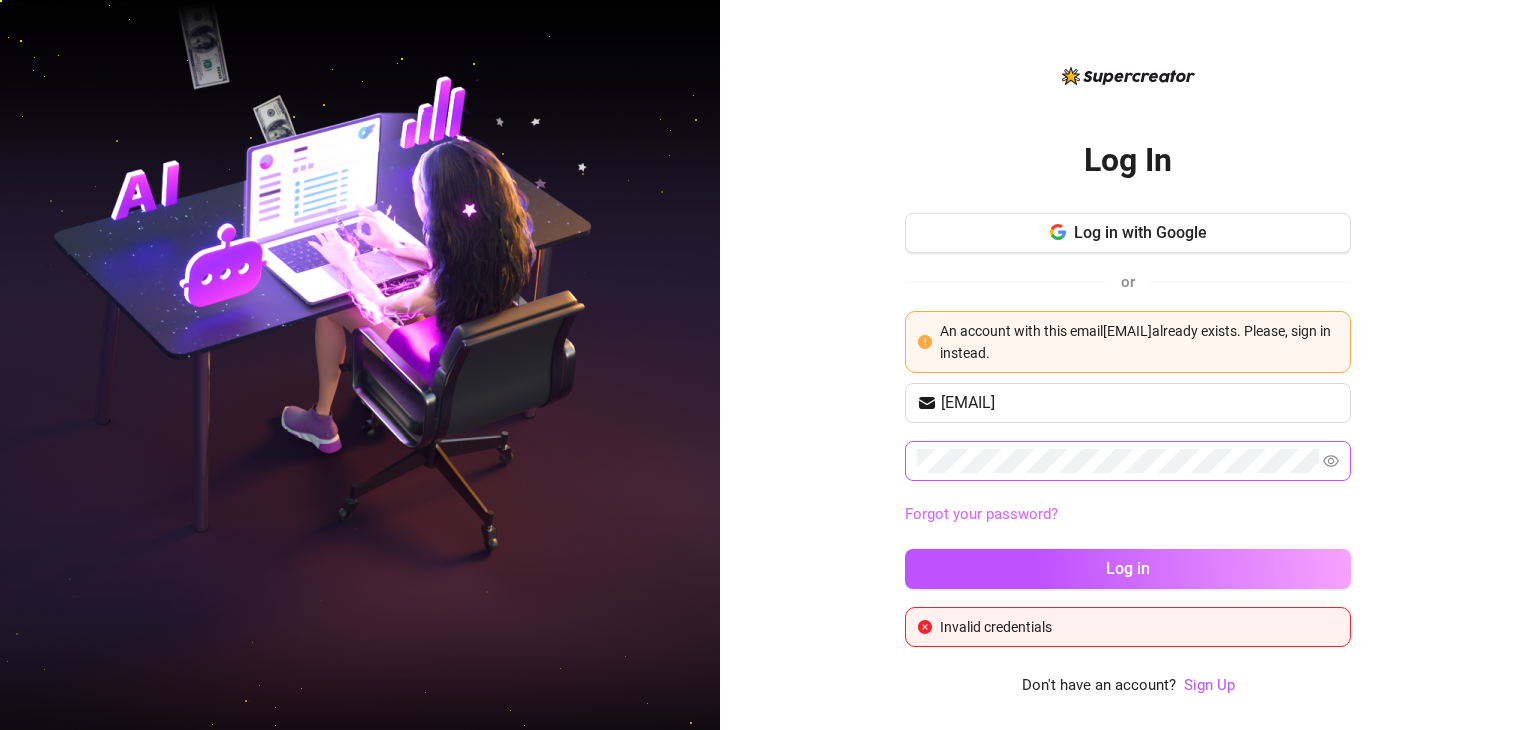 click on "Forgot your password?" at bounding box center [981, 514] 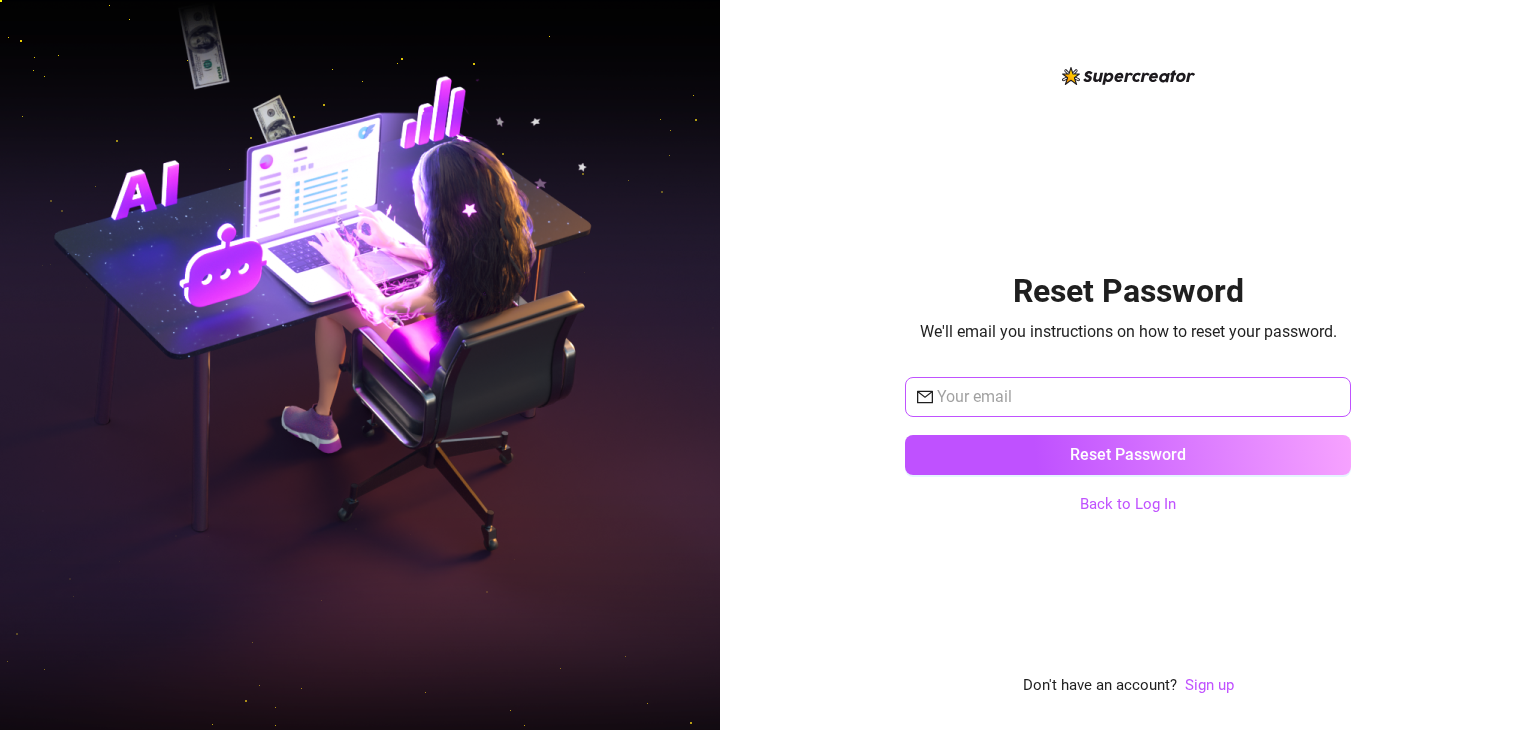 click at bounding box center (1128, 397) 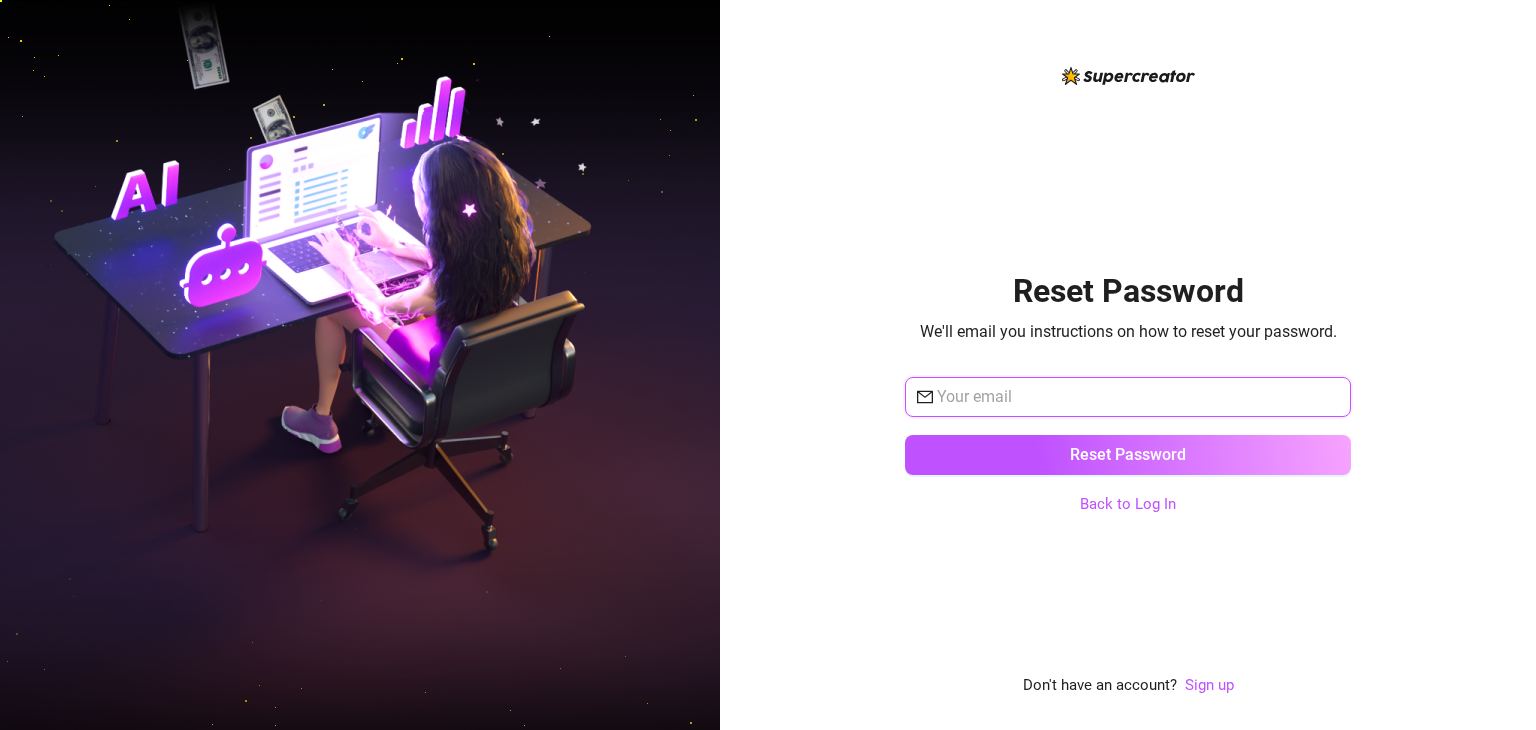 click at bounding box center (1138, 397) 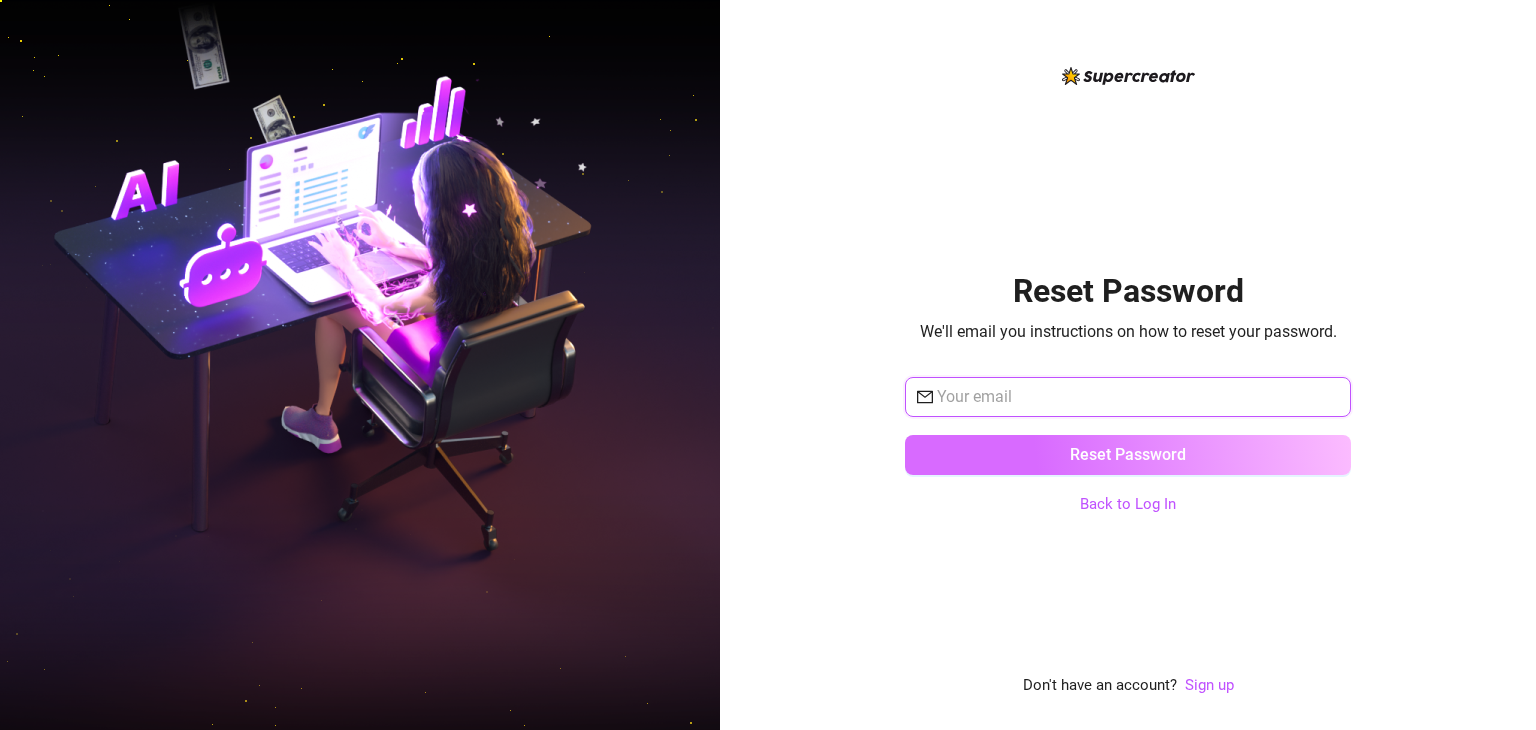 type on "arianamarieee11@gmail.com" 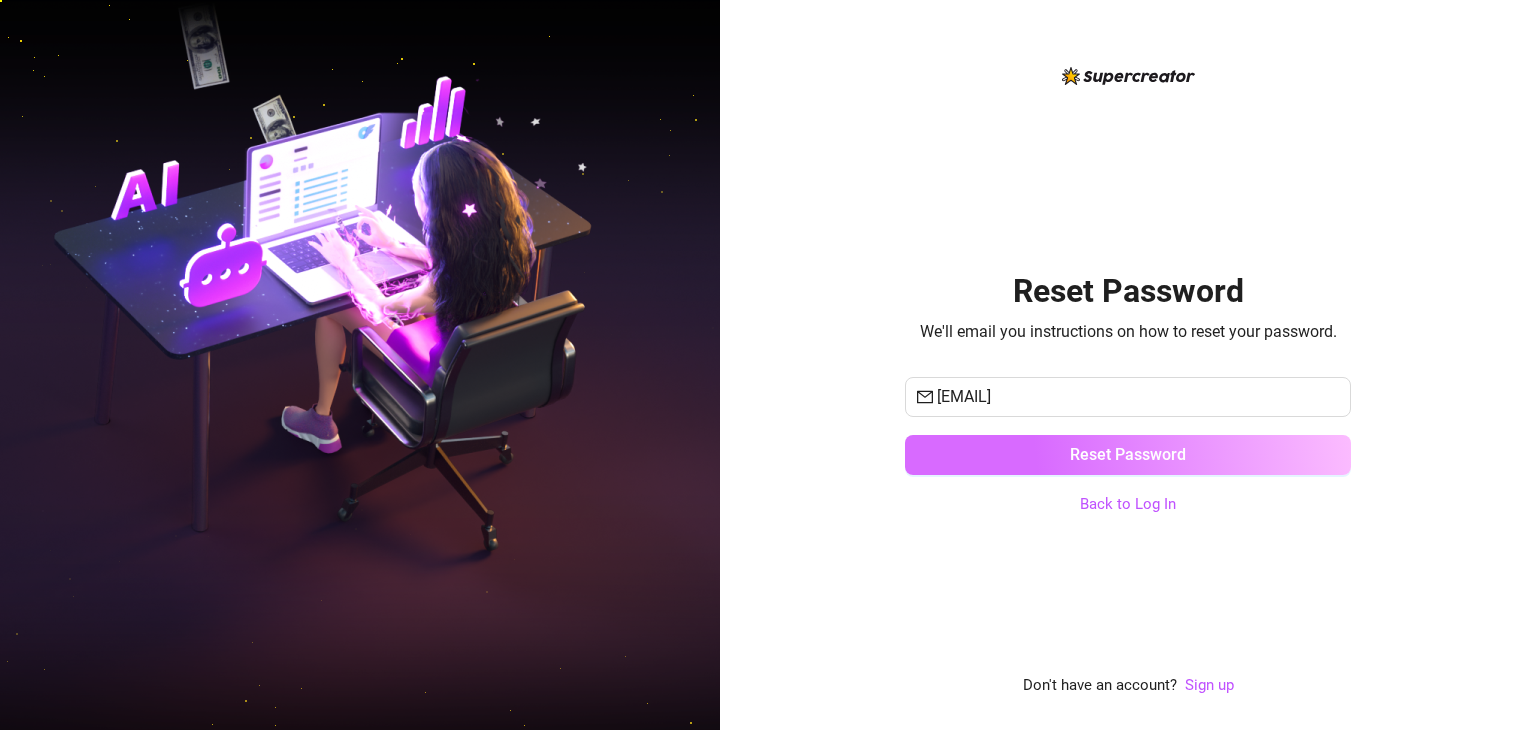 click on "Reset Password" at bounding box center [1128, 454] 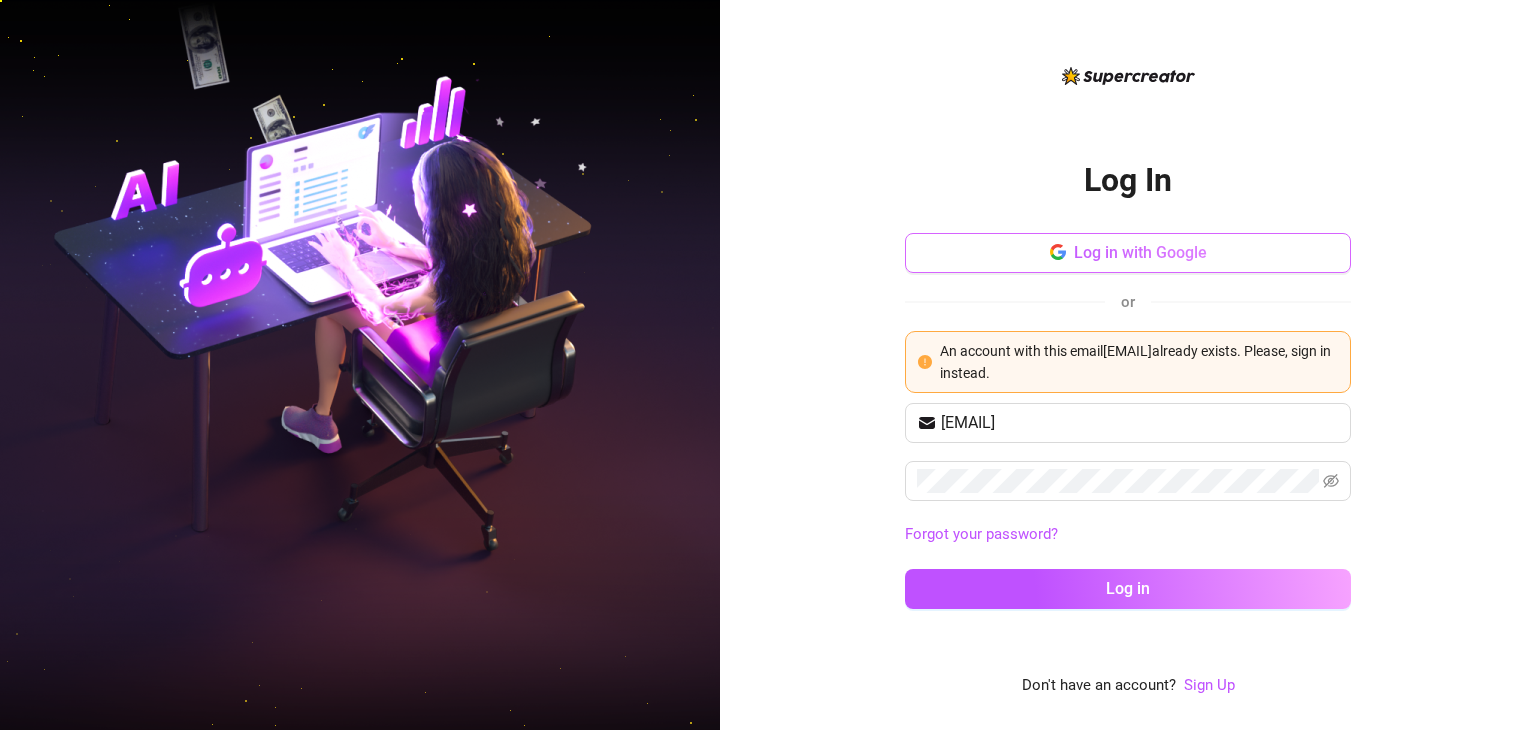 click on "Log in with Google" at bounding box center (1140, 252) 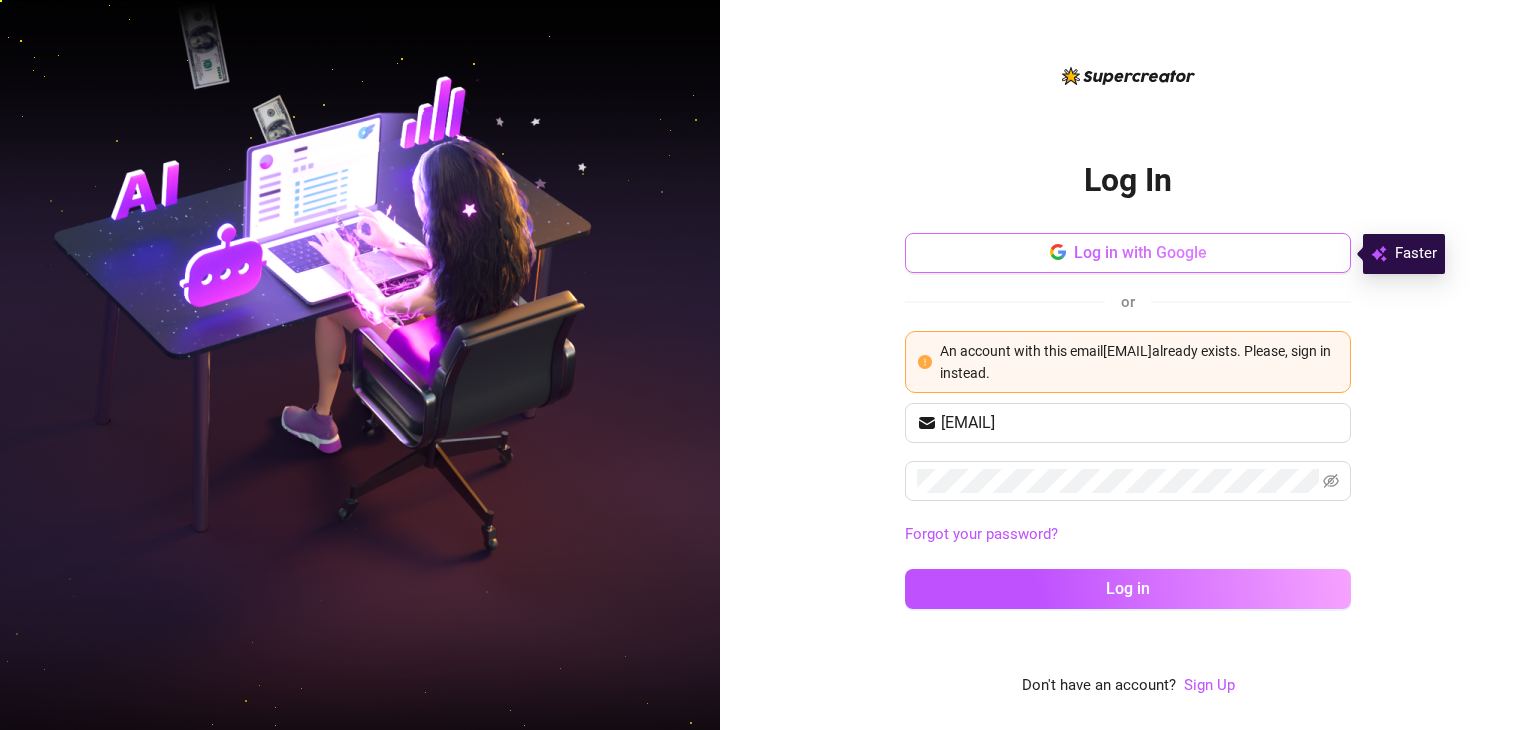 click on "Log in with Google" at bounding box center (1140, 252) 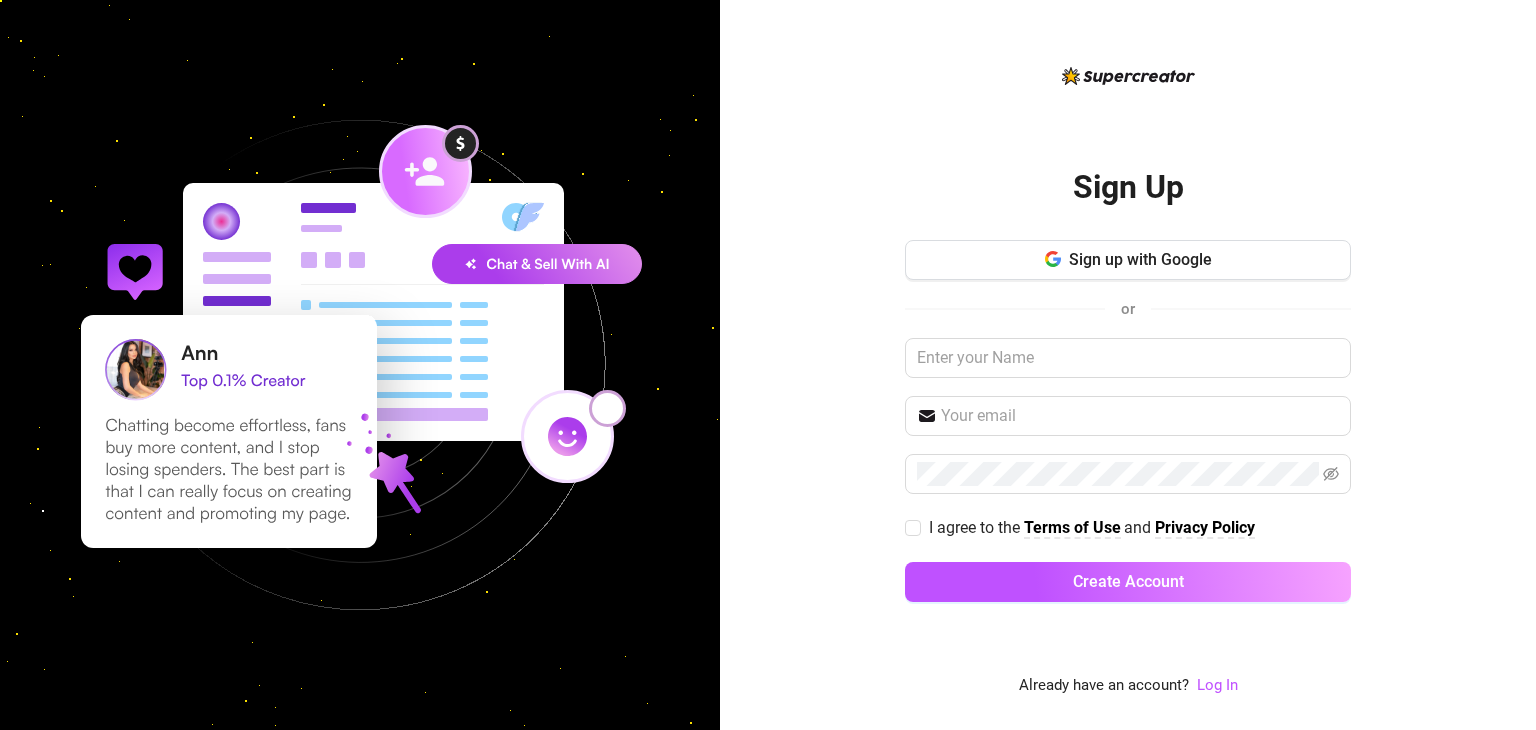 scroll, scrollTop: 0, scrollLeft: 0, axis: both 